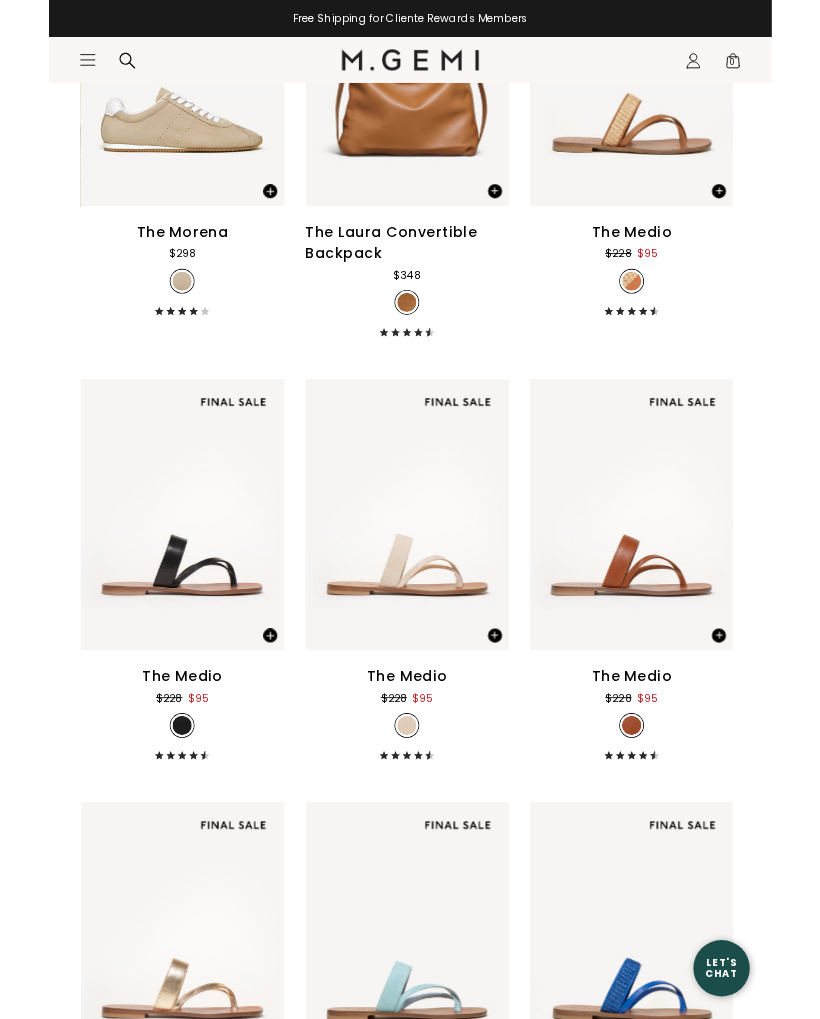 scroll, scrollTop: 936, scrollLeft: 0, axis: vertical 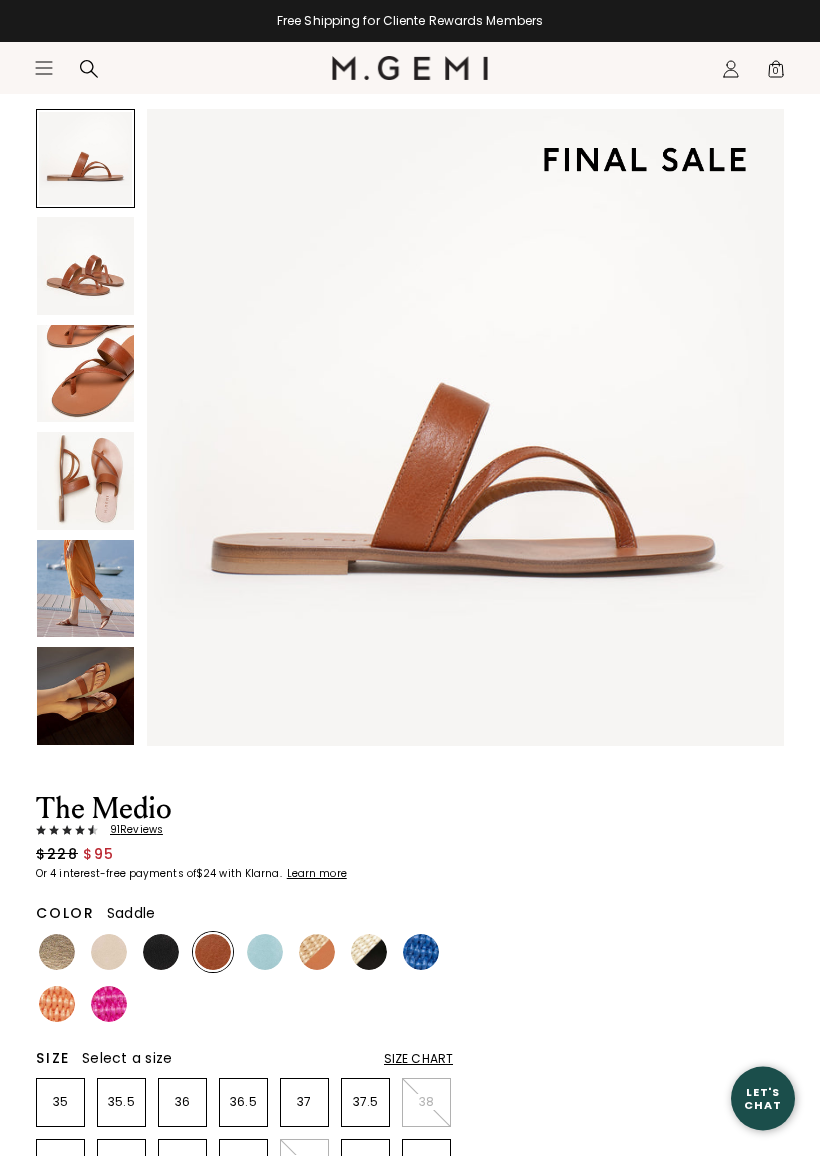 click on "Icons/20x20/hamburger@2x" 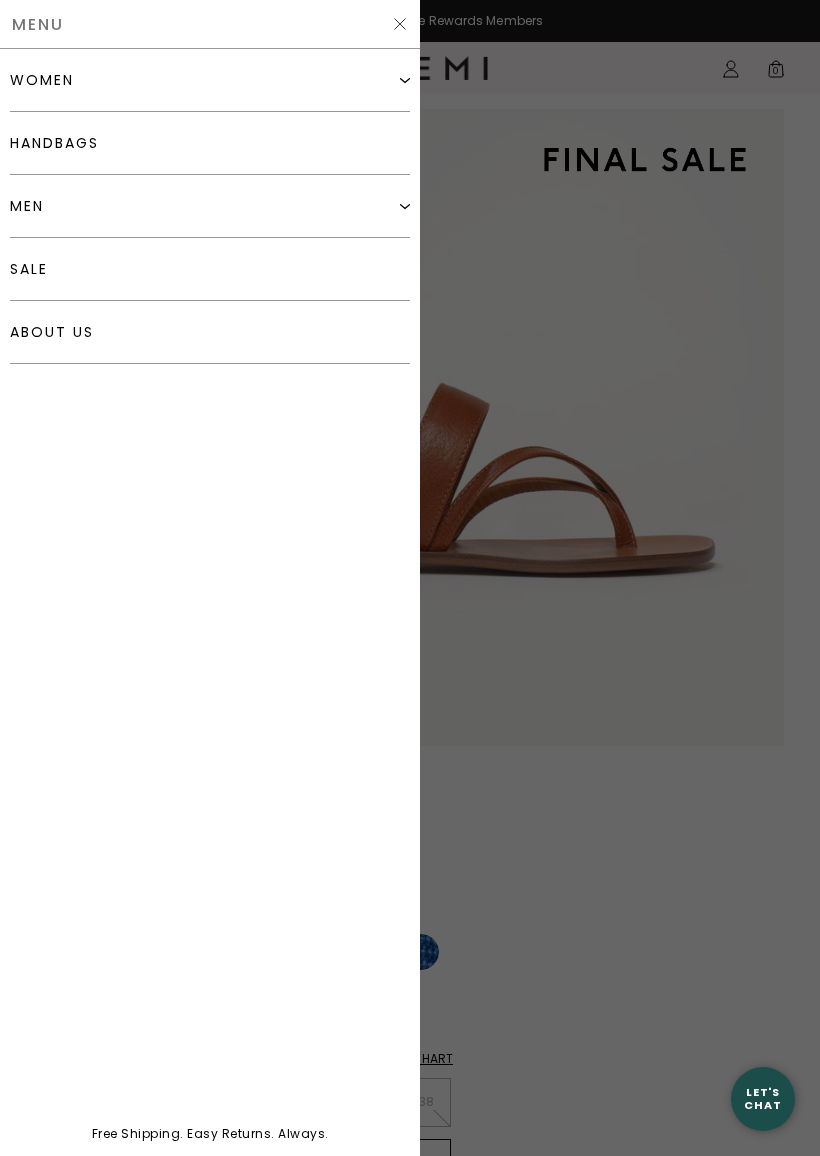 click on "women" at bounding box center (210, 80) 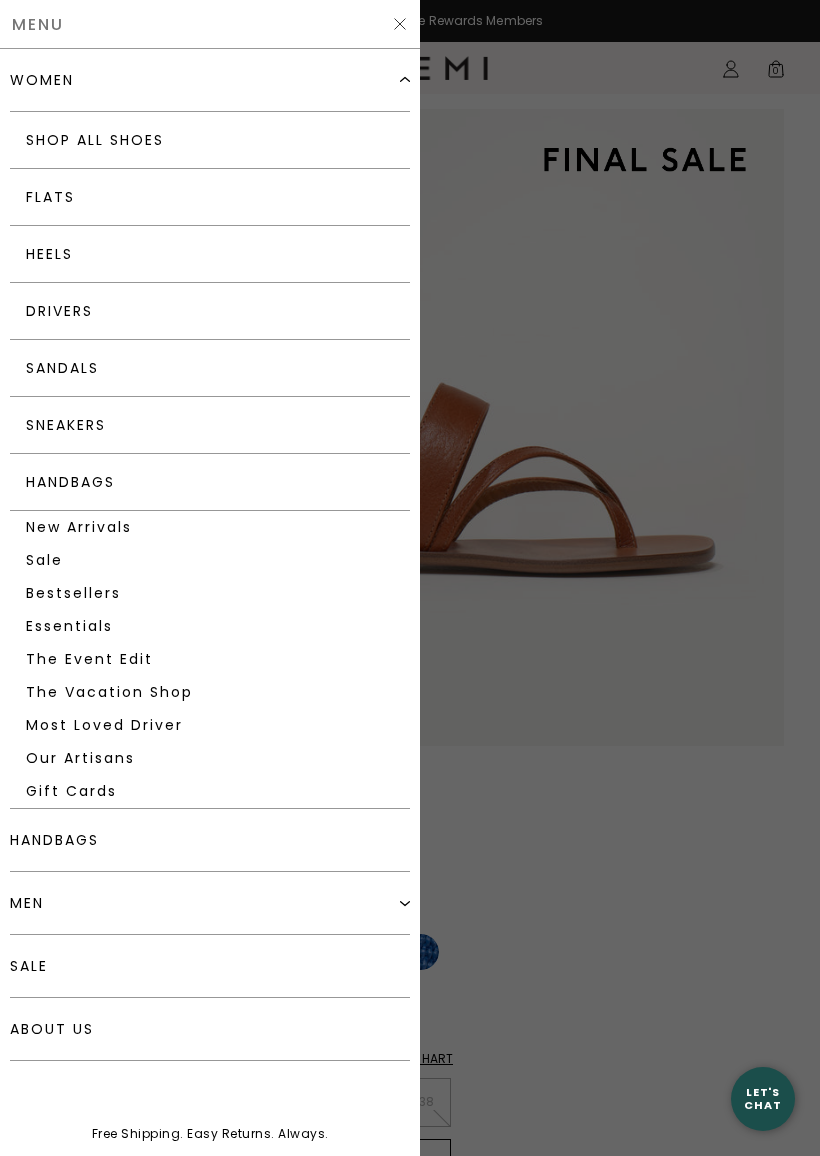 click on "Heels" at bounding box center (210, 254) 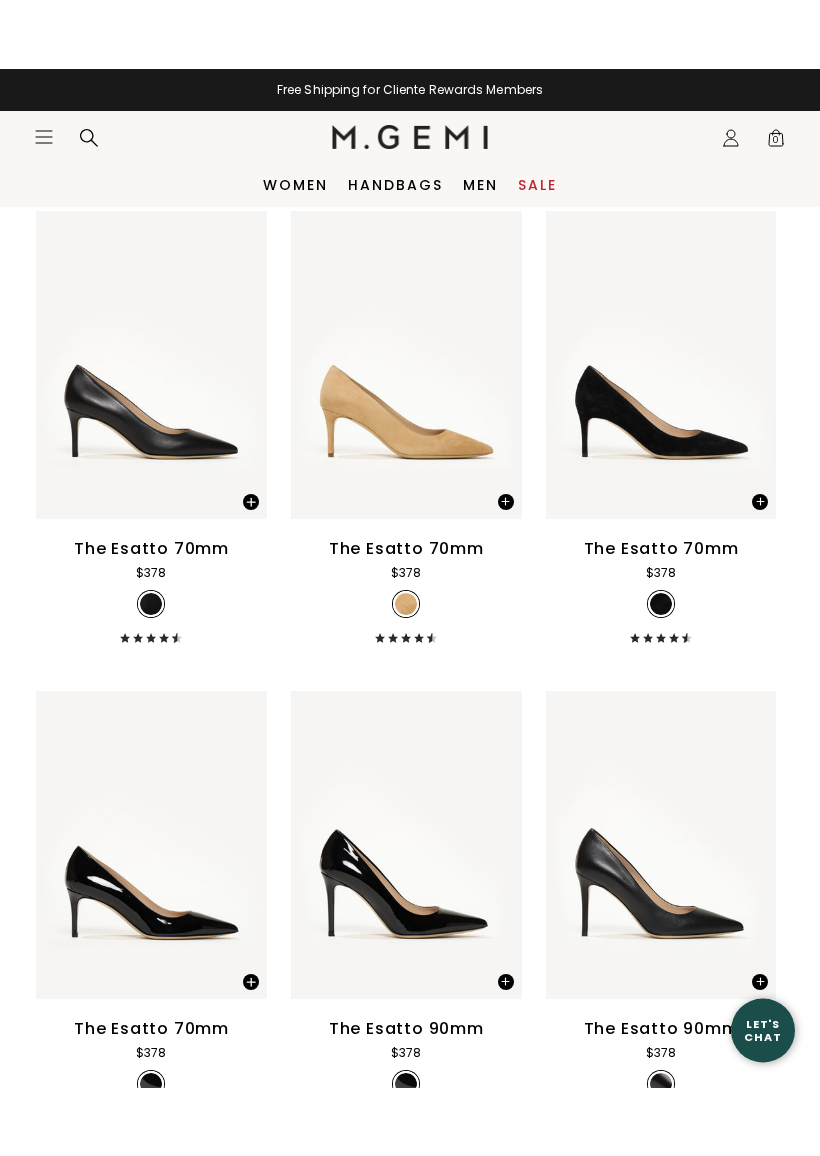 scroll, scrollTop: 4509, scrollLeft: 0, axis: vertical 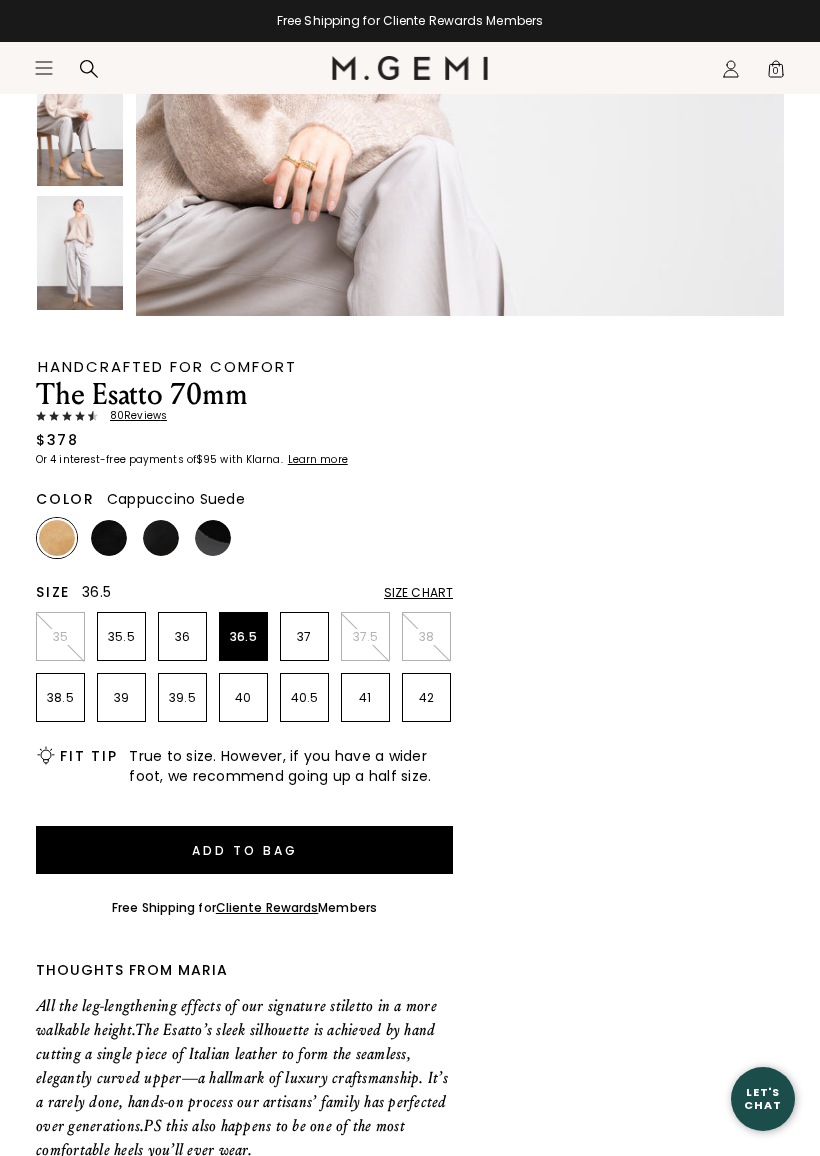 click on "36.5" at bounding box center (243, 636) 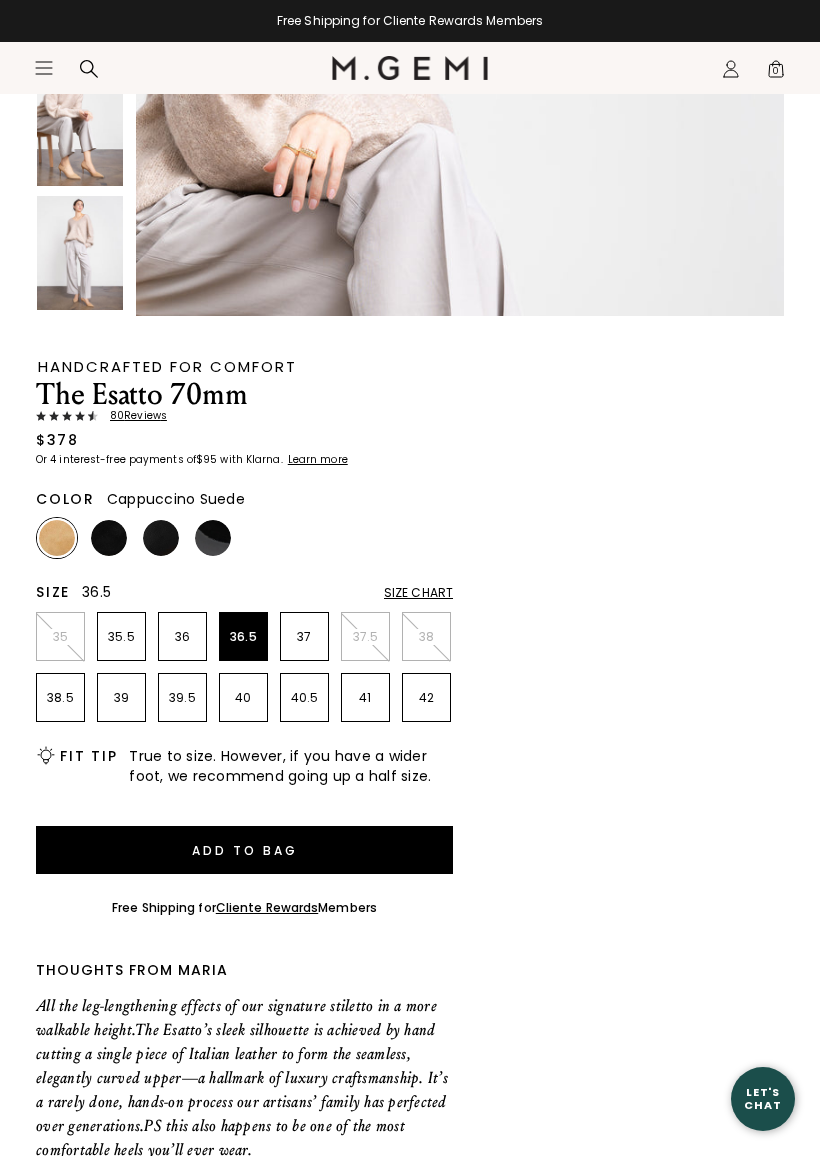 scroll, scrollTop: 3130, scrollLeft: 0, axis: vertical 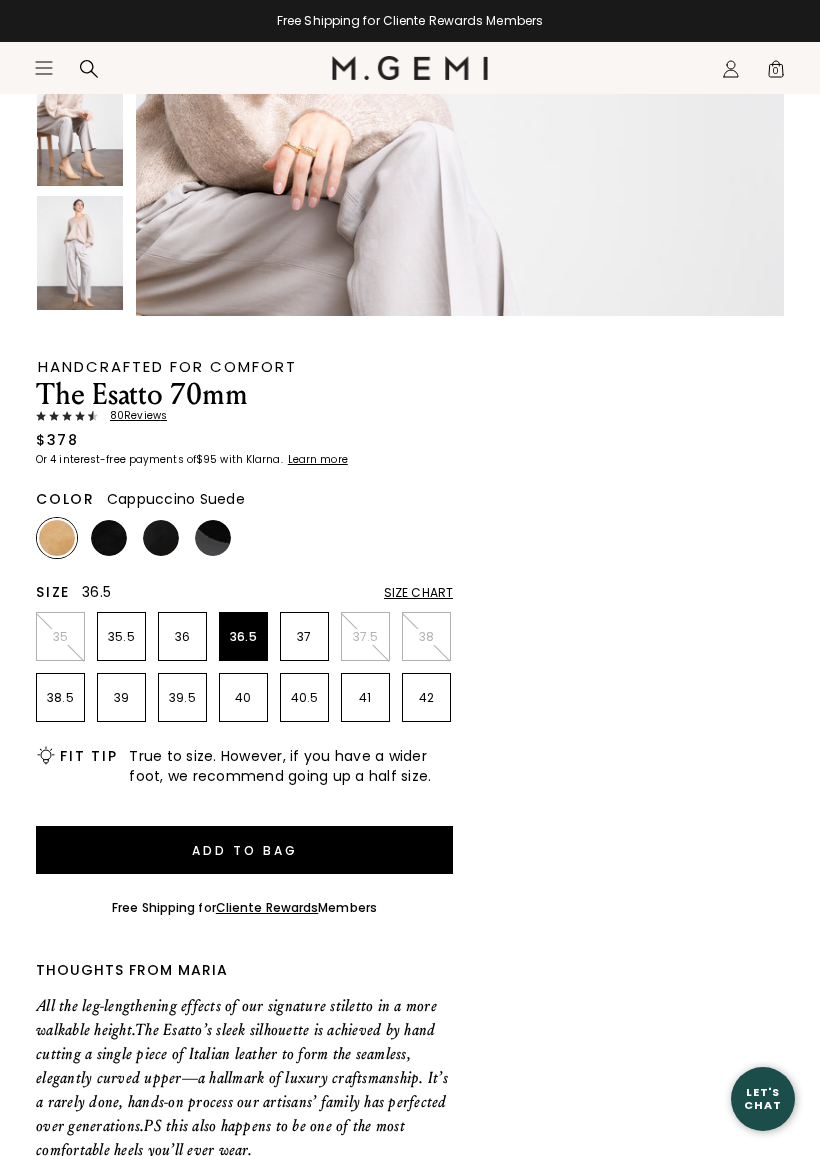 click on "Add to Bag" at bounding box center (244, 850) 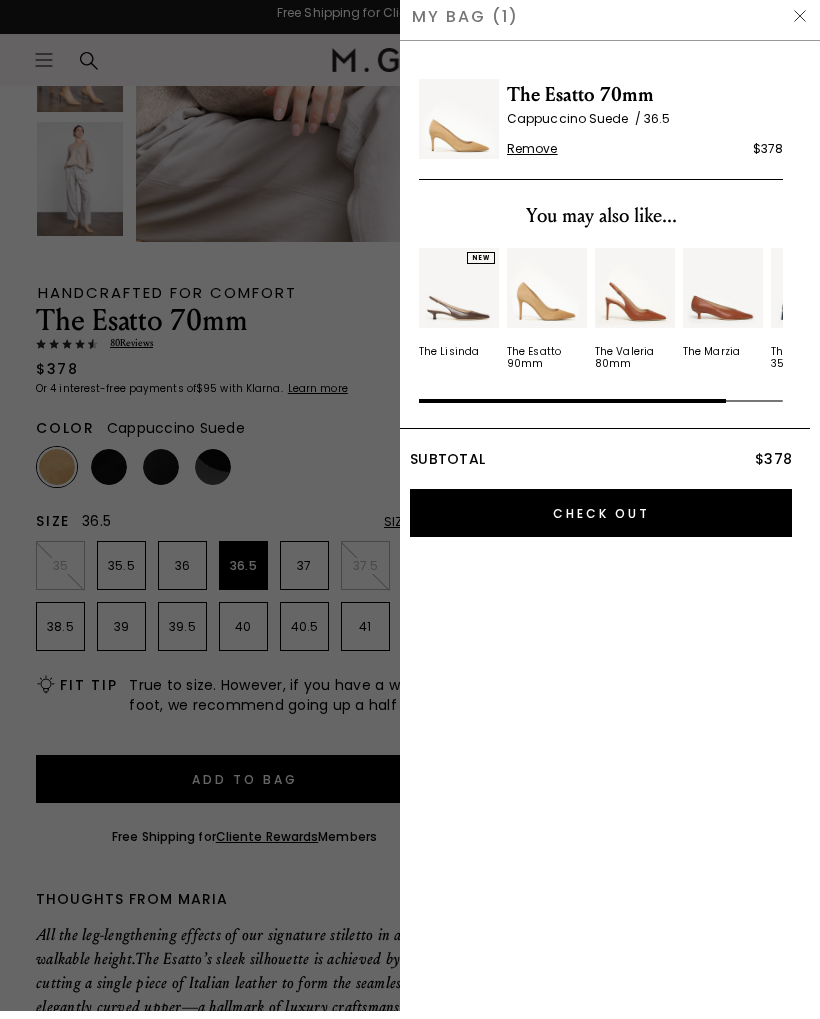 scroll, scrollTop: 1, scrollLeft: 0, axis: vertical 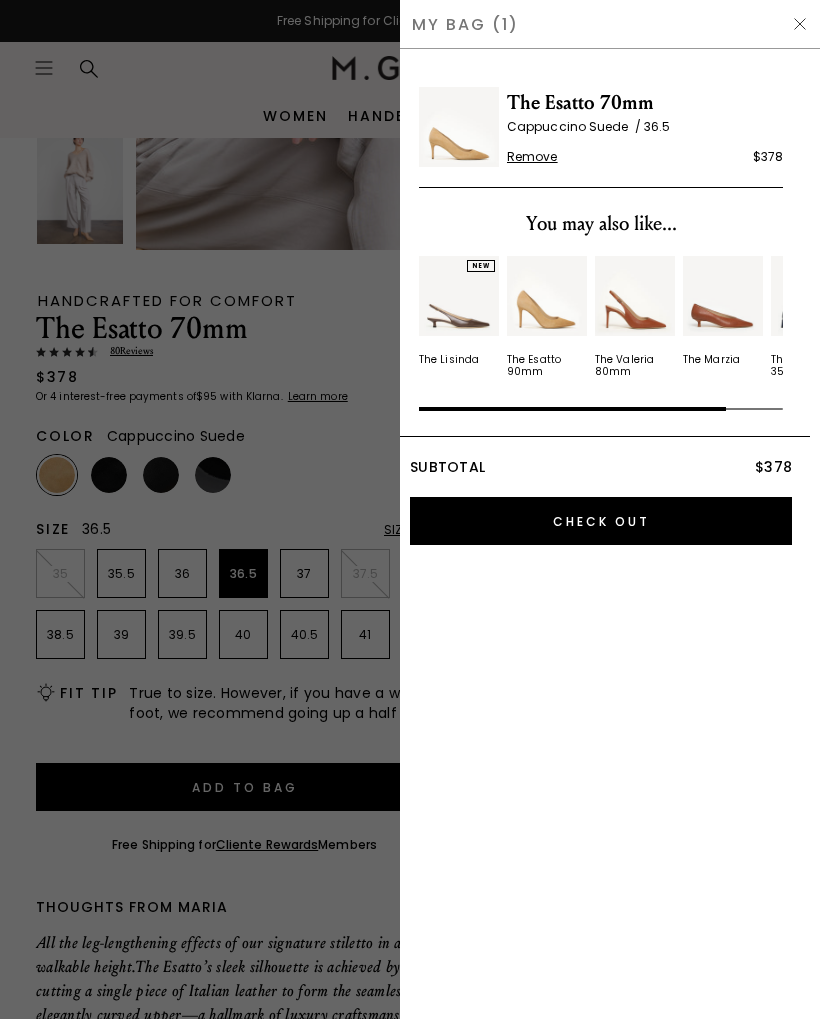 click at bounding box center (410, 508) 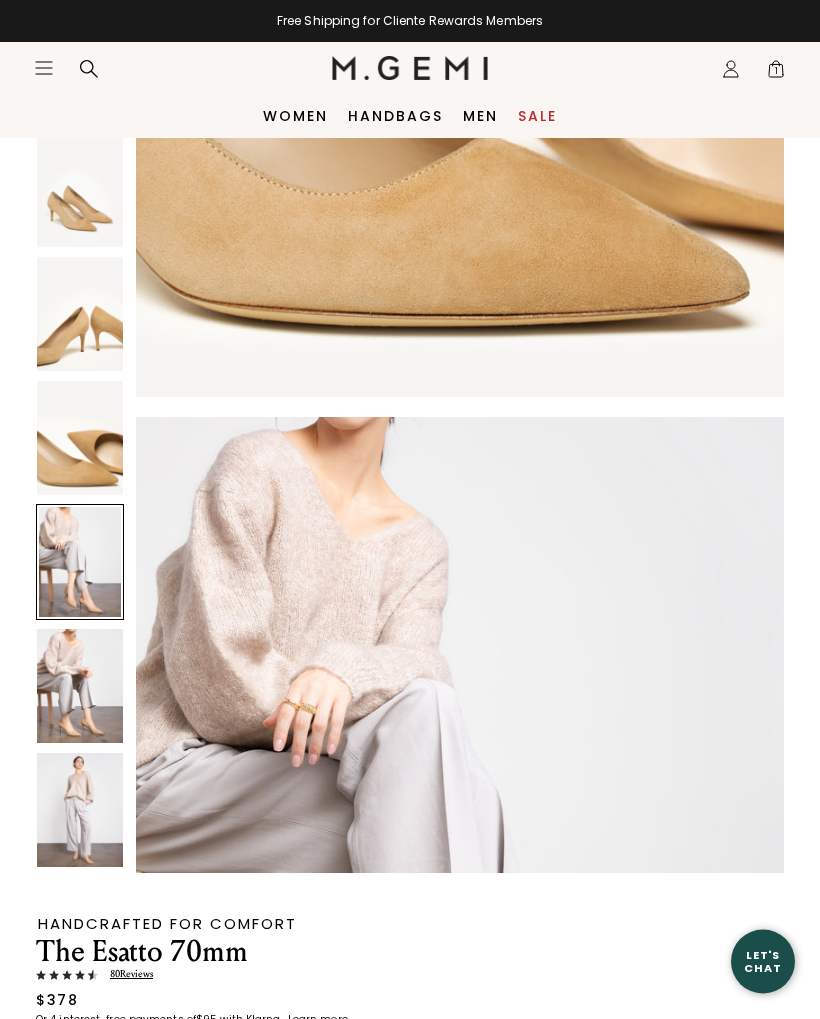 scroll, scrollTop: 0, scrollLeft: 0, axis: both 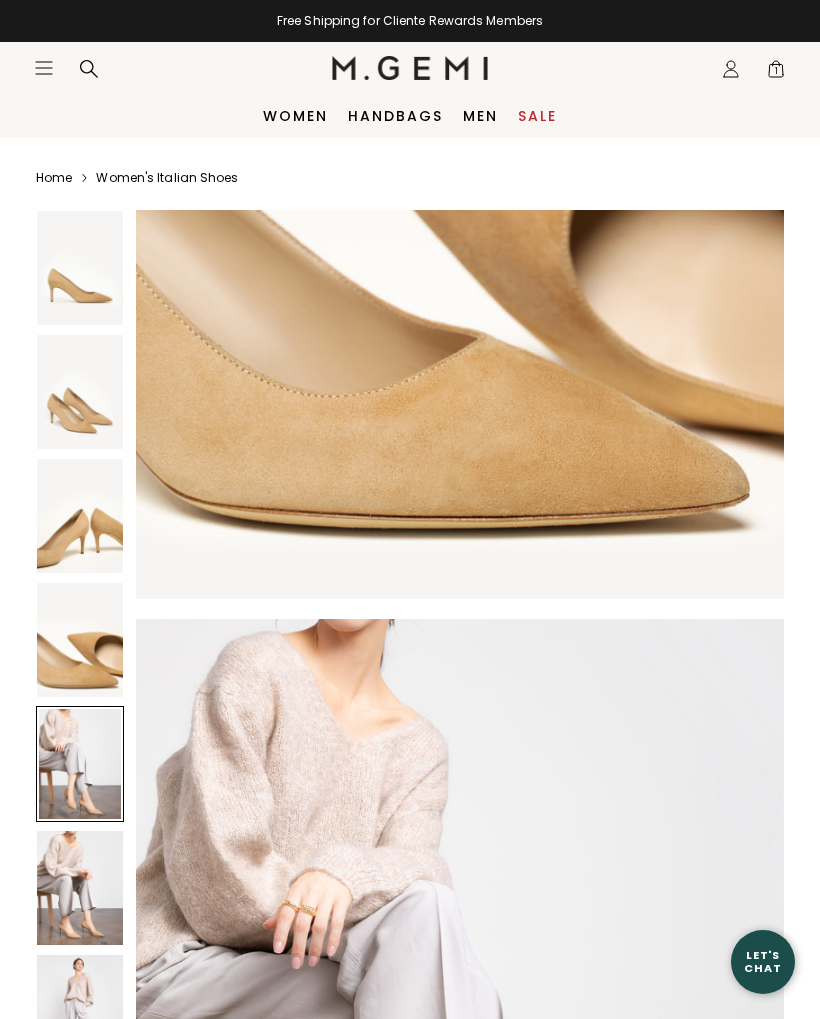 click on "1" at bounding box center (776, 73) 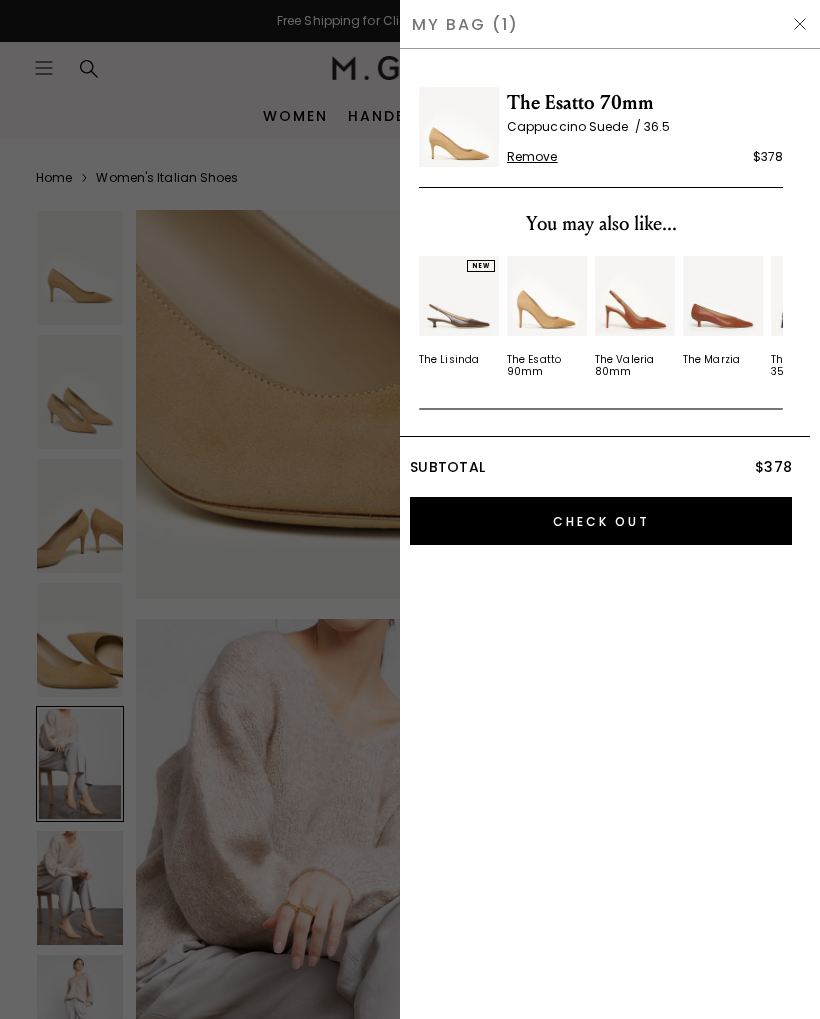 click on "Check Out" at bounding box center (601, 521) 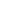 scroll, scrollTop: 0, scrollLeft: 0, axis: both 